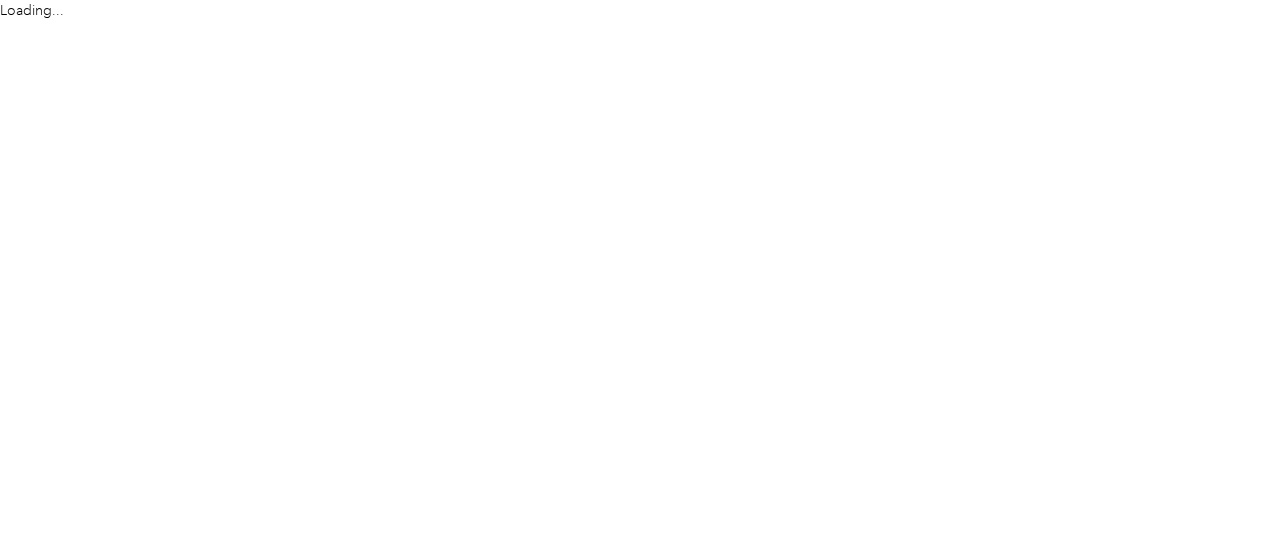 scroll, scrollTop: 0, scrollLeft: 0, axis: both 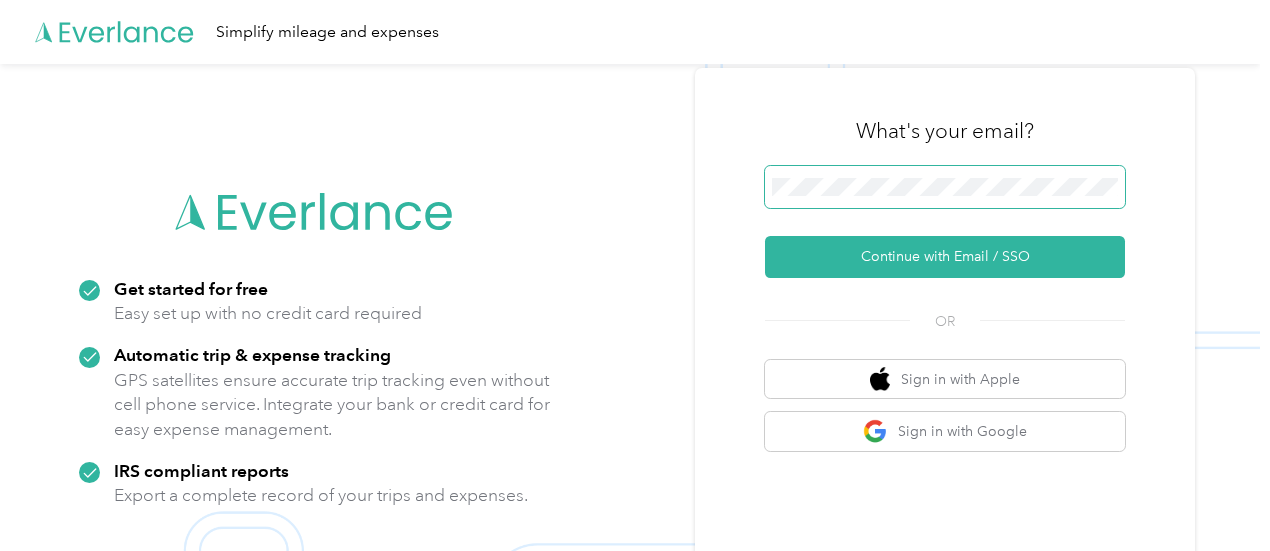 click at bounding box center [945, 187] 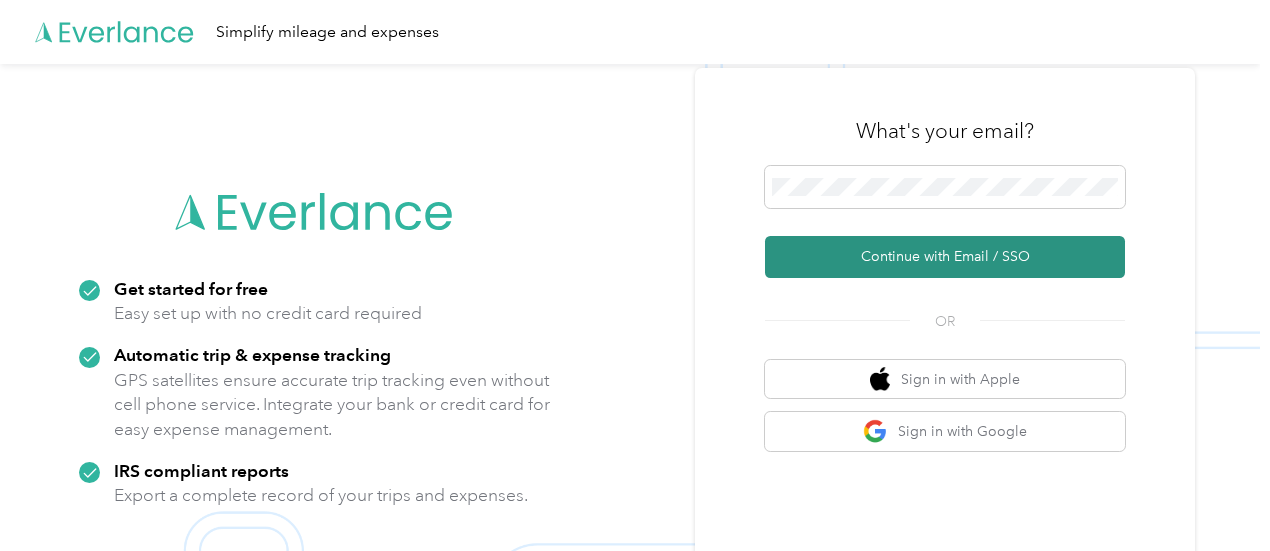 click on "Continue with Email / SSO" at bounding box center [945, 257] 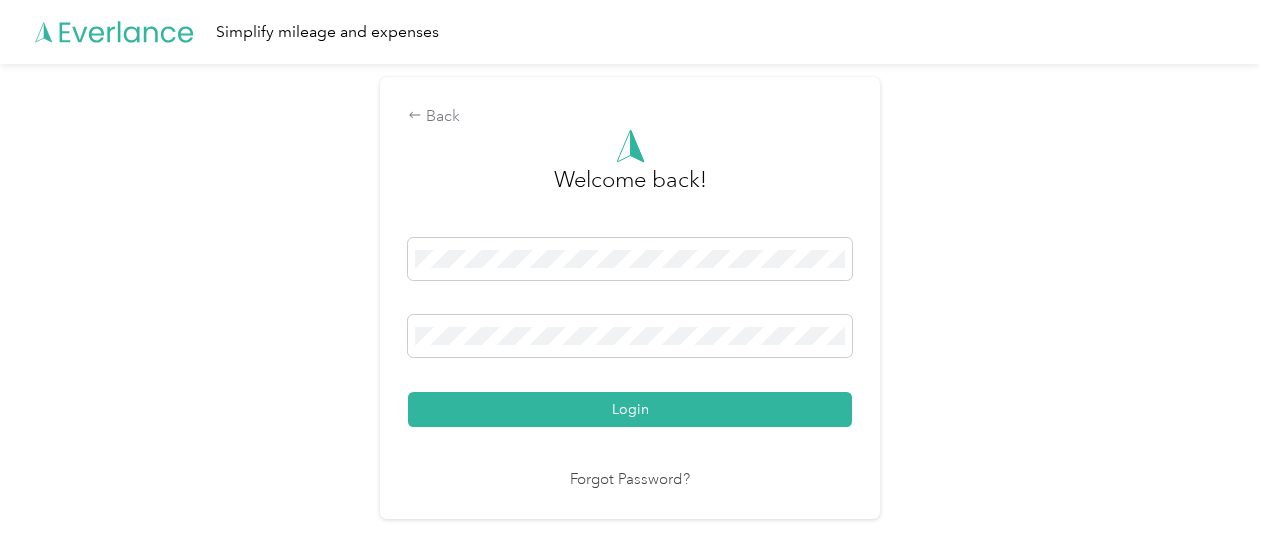 click on "Login" at bounding box center [630, 409] 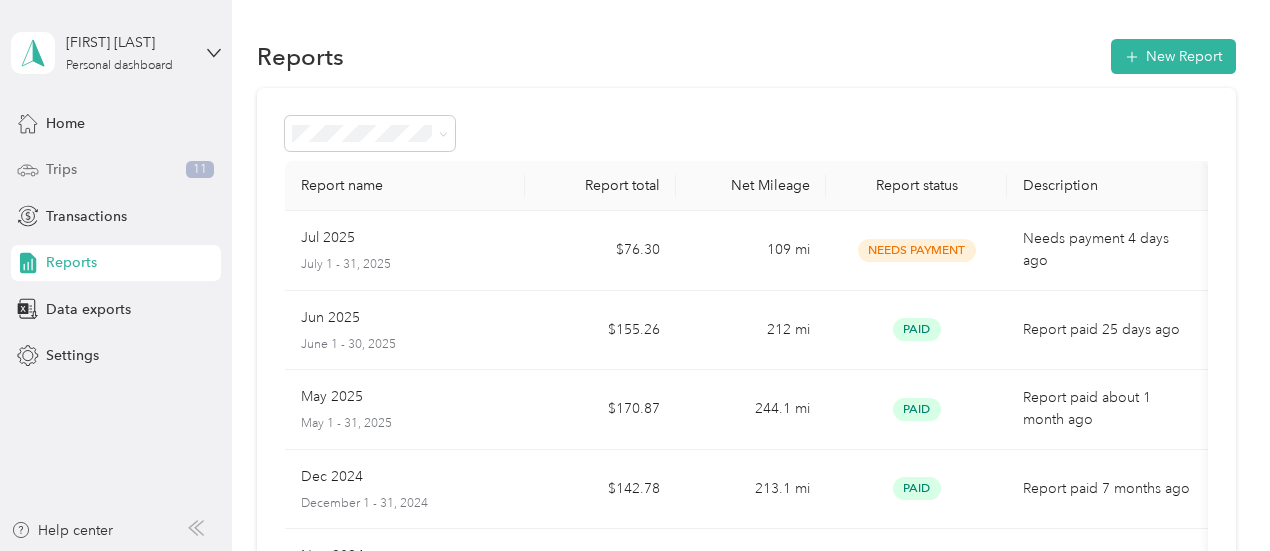 click on "Trips 11" at bounding box center (116, 170) 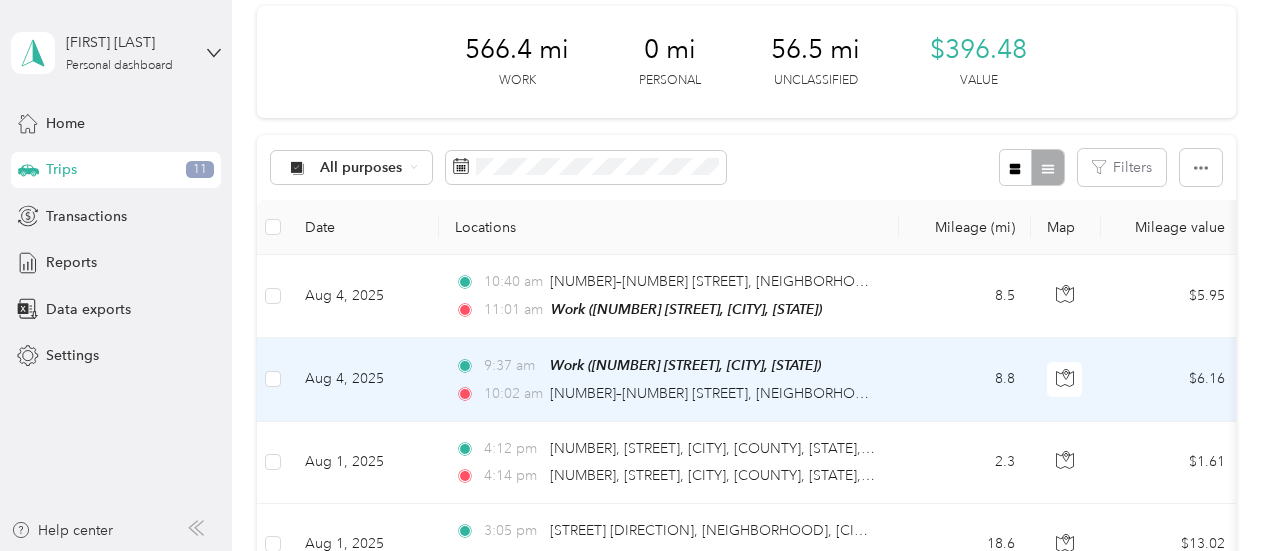 scroll, scrollTop: 100, scrollLeft: 0, axis: vertical 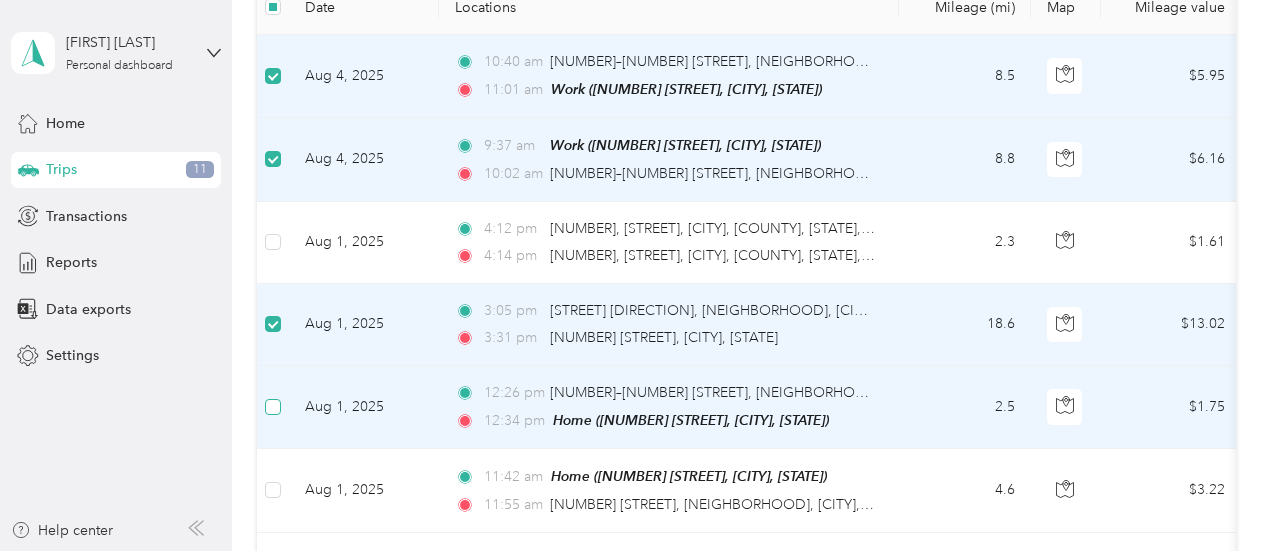click at bounding box center [273, 407] 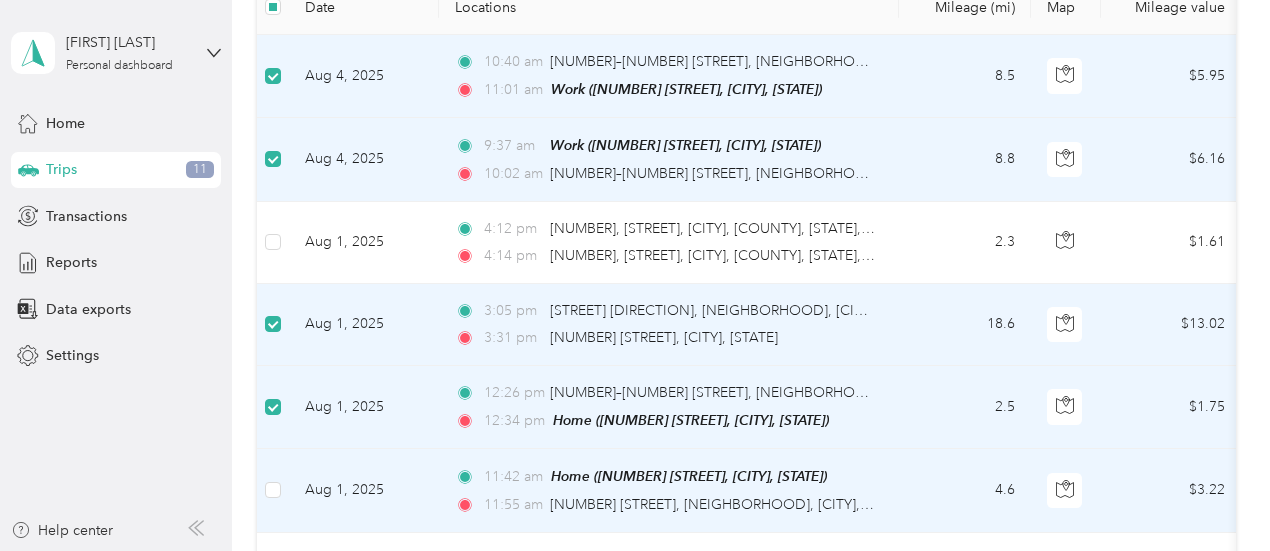 click at bounding box center (273, 490) 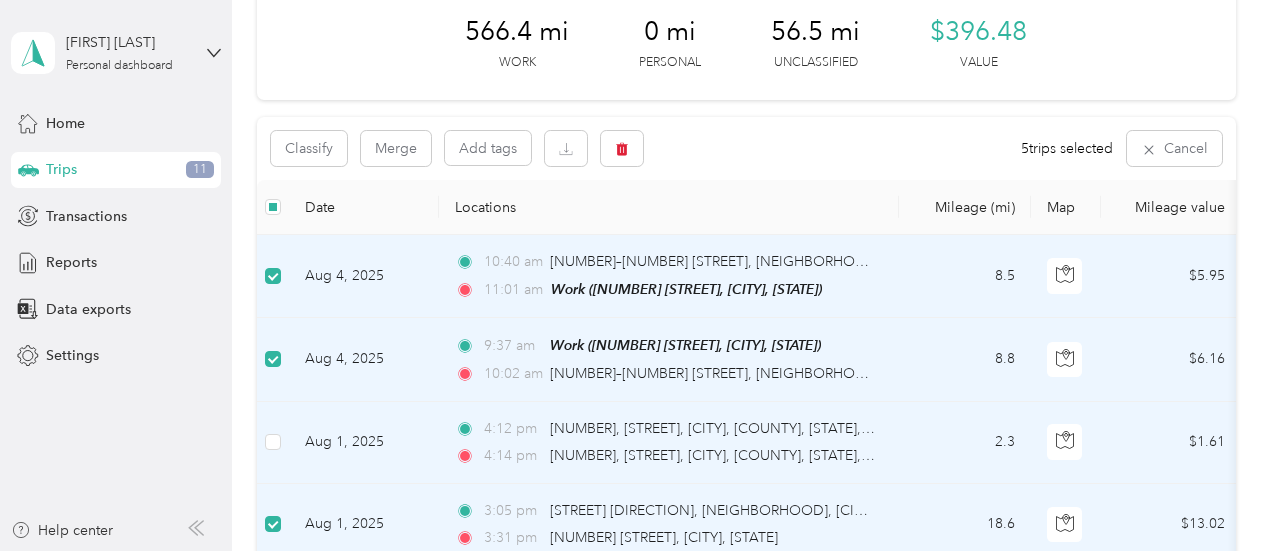 scroll, scrollTop: 0, scrollLeft: 0, axis: both 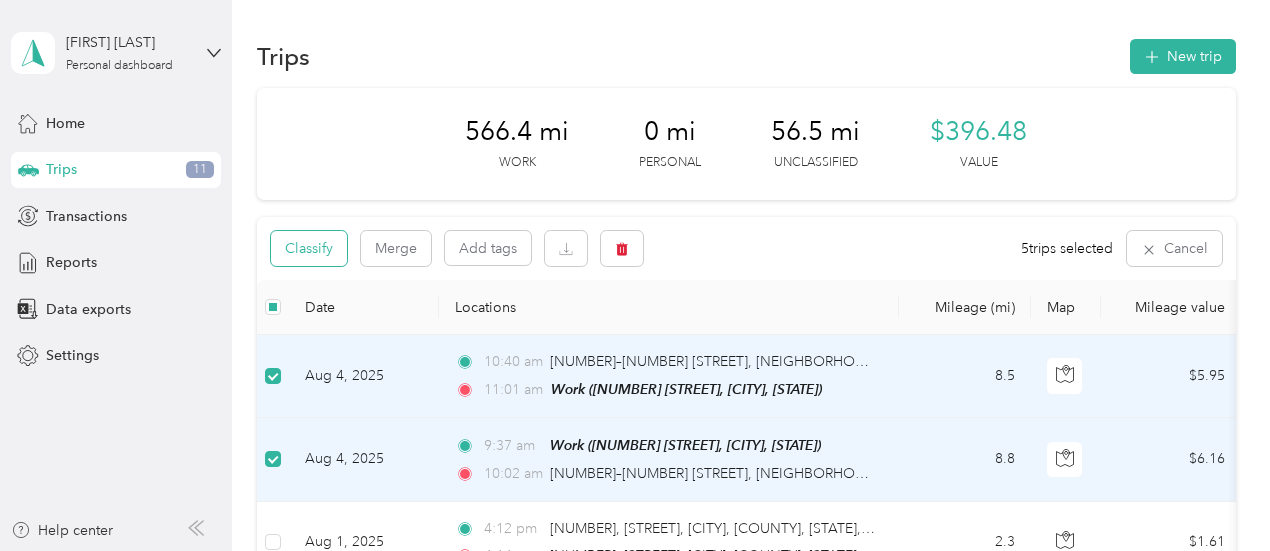 click on "Classify" at bounding box center (309, 248) 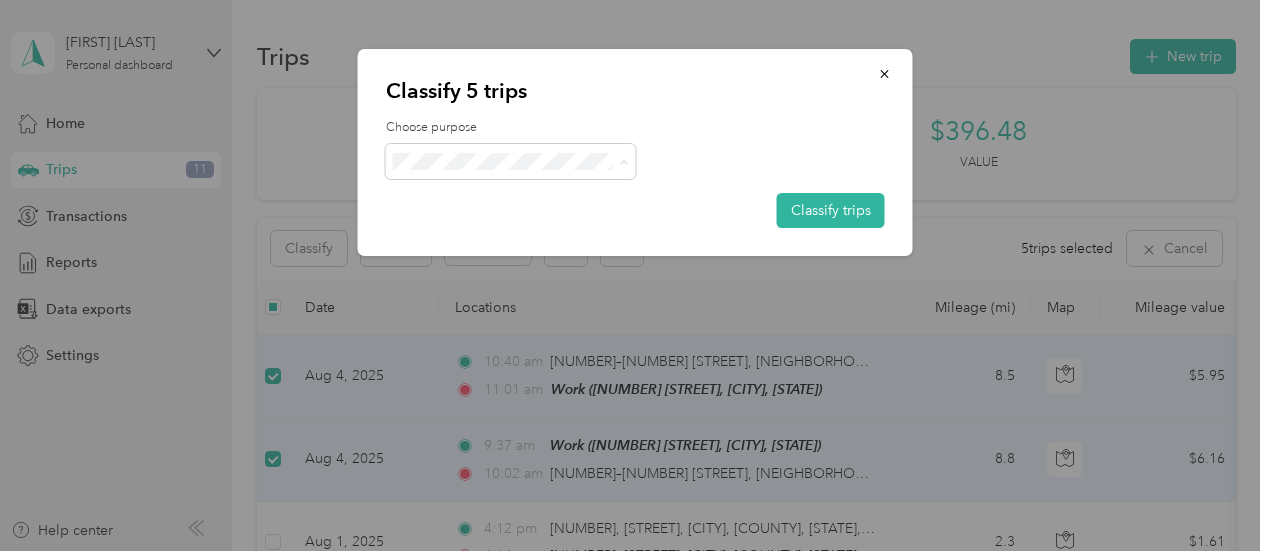 click on "Cuyahoga DD" at bounding box center [528, 198] 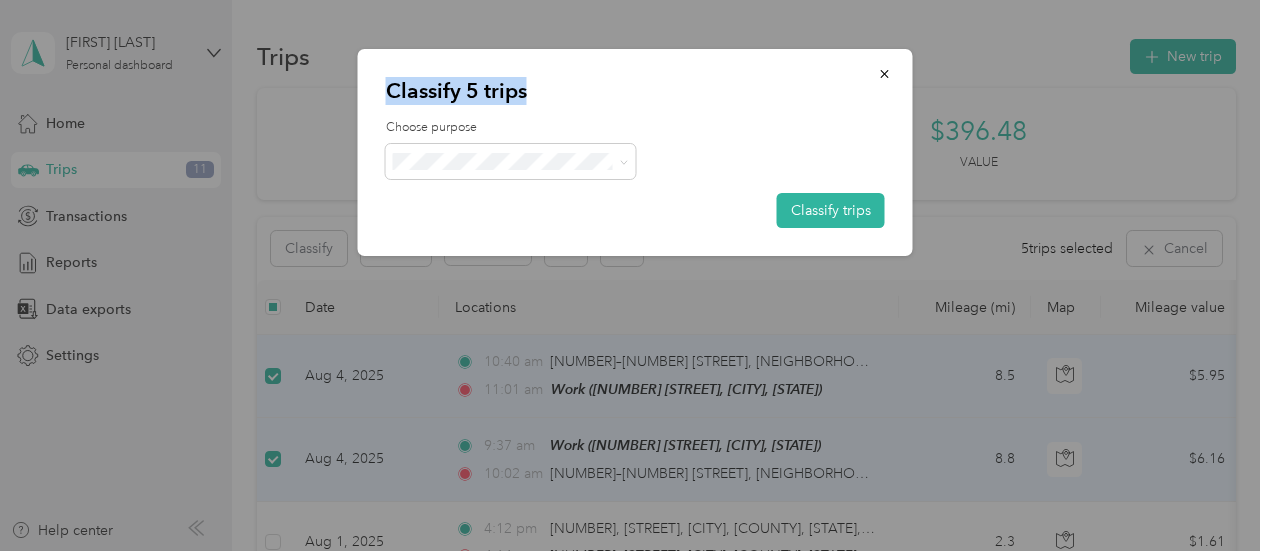 drag, startPoint x: 604, startPoint y: 80, endPoint x: 325, endPoint y: 74, distance: 279.0645 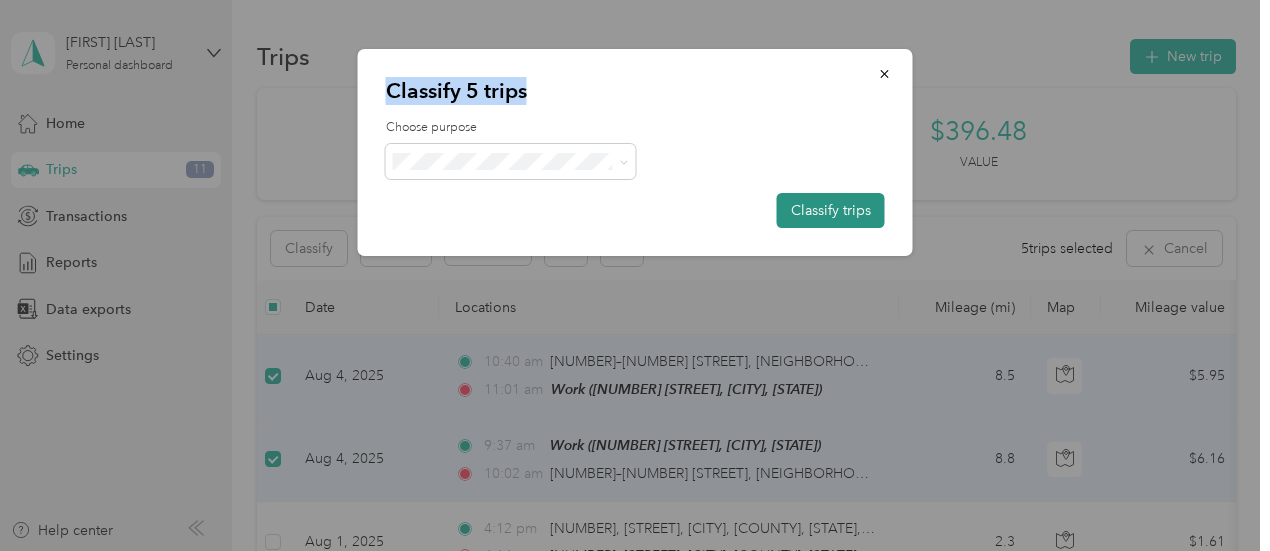 click on "Classify trips" at bounding box center (831, 210) 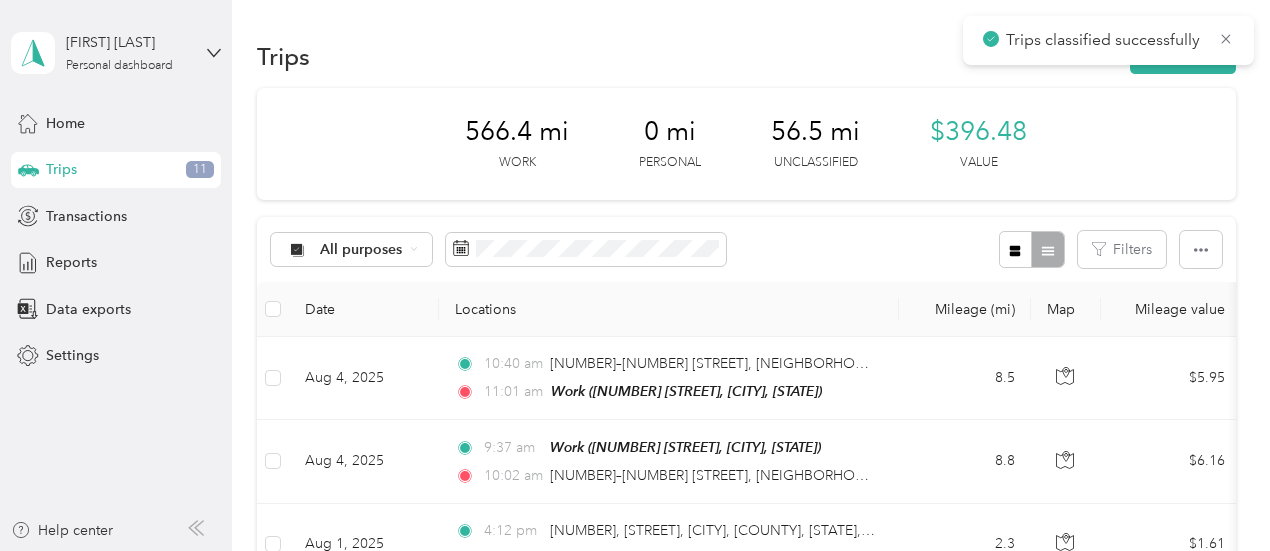 click on "Trips New trip 566.4   mi Work 0   mi Personal 56.5   mi Unclassified $396.48 Value All purposes Filters Date Locations Mileage (mi) Map Mileage value Purpose Track Method Report                     [DATE] [TIME] [NUMBER]–[NUMBER] [STREET], [NEIGHBORHOOD], [CITY], [STATE] [TIME] Work ([NUMBER] [STREET], [CITY], [STATE]) [DISTANCE] $[PRICE] GPS -- [DATE] [TIME] Work ([NUMBER] [STREET], [CITY], [STATE]) [TIME] [NUMBER]–[NUMBER] [STREET], [NEIGHBORHOOD], [CITY], [STATE] [DISTANCE] $[PRICE] GPS -- [DATE] [TIME] [NUMBER], [STREET], [CITY], [COUNTY], [STATE], [POSTAL_CODE], [COUNTRY] [TIME] [NUMBER], [STREET], [CITY], [COUNTY], [STATE], [POSTAL_CODE], [COUNTRY] [DISTANCE] $[PRICE] GPS -- [DATE] [TIME] [STREET] [DIRECTION], [NEIGHBORHOOD], [CITY], [STATE] [TIME] [NUMBER] [STREET], [CITY], [STATE] [DISTANCE] $[PRICE] GPS -- [DATE] [TIME] [NUMBER]–[NUMBER] [STREET], [NEIGHBORHOOD], [CITY], [STATE] [TIME] Home ([NUMBER] [STREET], [CITY], [STATE]) [DISTANCE] $[PRICE] GPS -- [DATE] [TIME] Home ([NUMBER] [STREET], [CITY], [STATE]) [TIME]" at bounding box center [746, 1293] 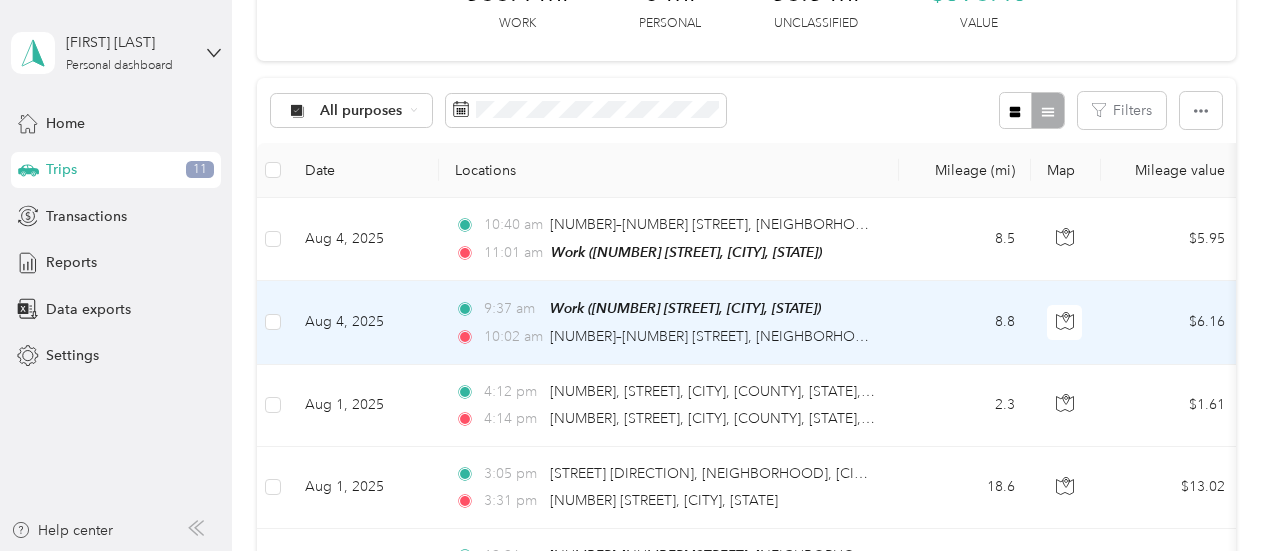 scroll, scrollTop: 200, scrollLeft: 0, axis: vertical 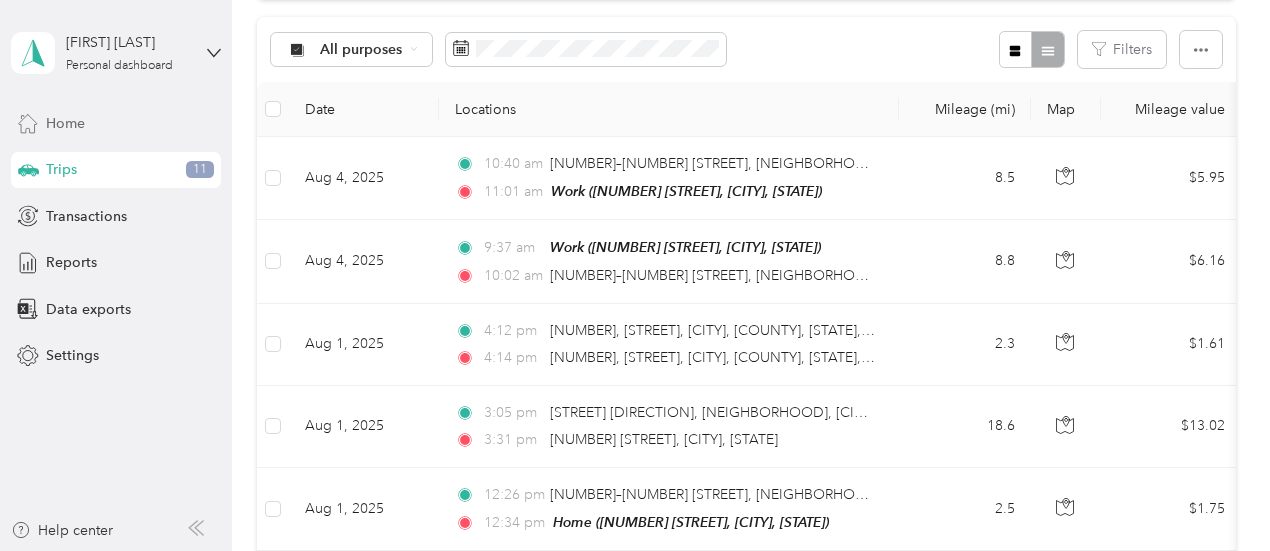 click on "Home" at bounding box center (116, 123) 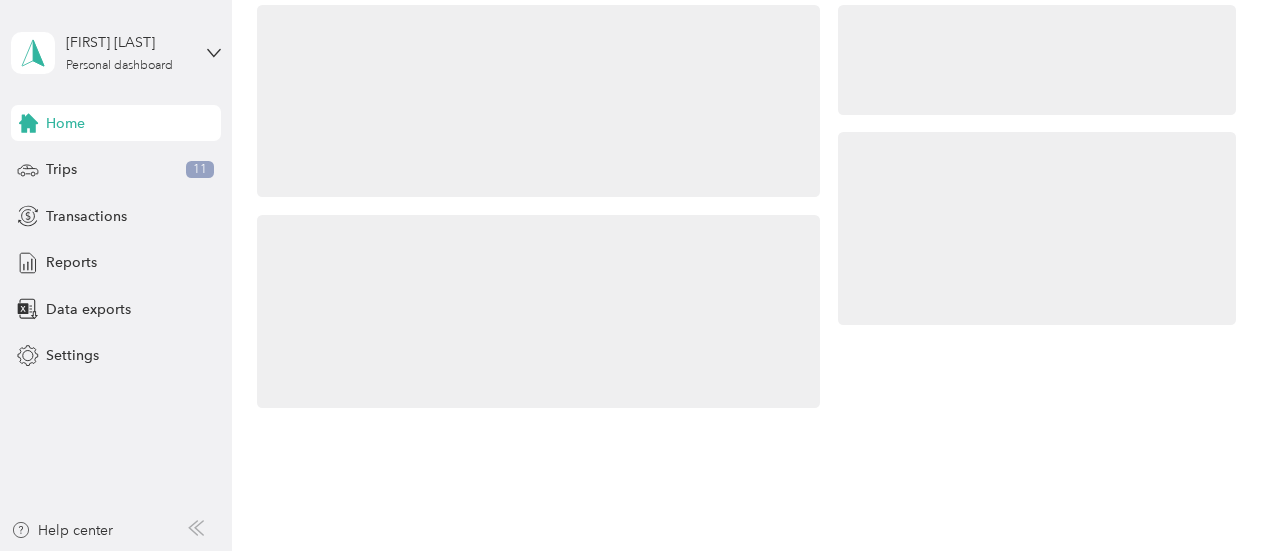 scroll, scrollTop: 200, scrollLeft: 0, axis: vertical 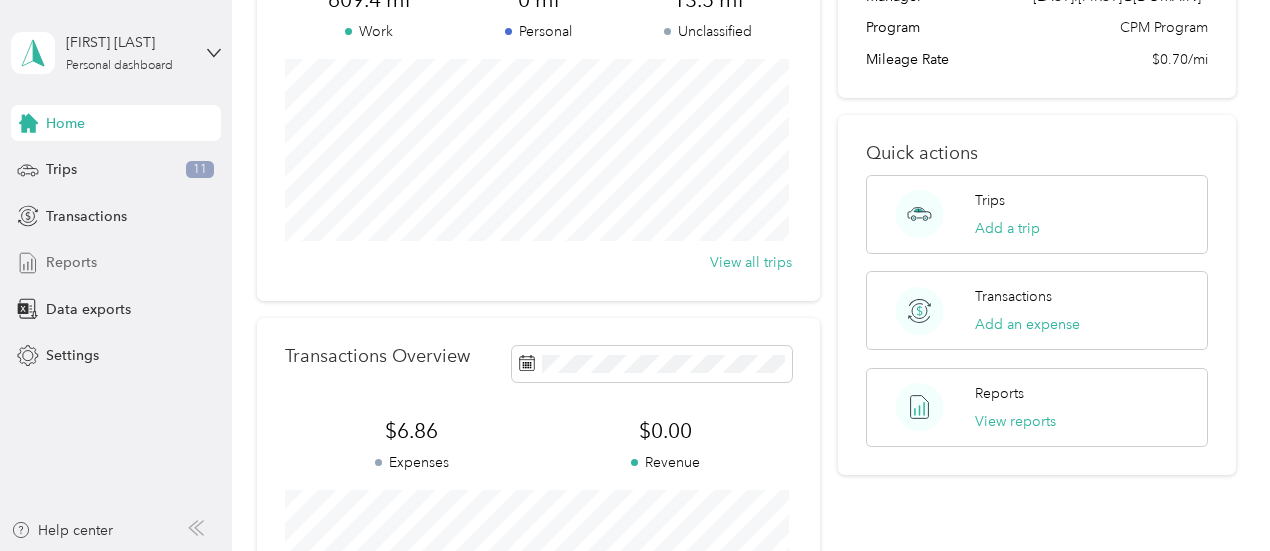 click on "Reports" at bounding box center (116, 263) 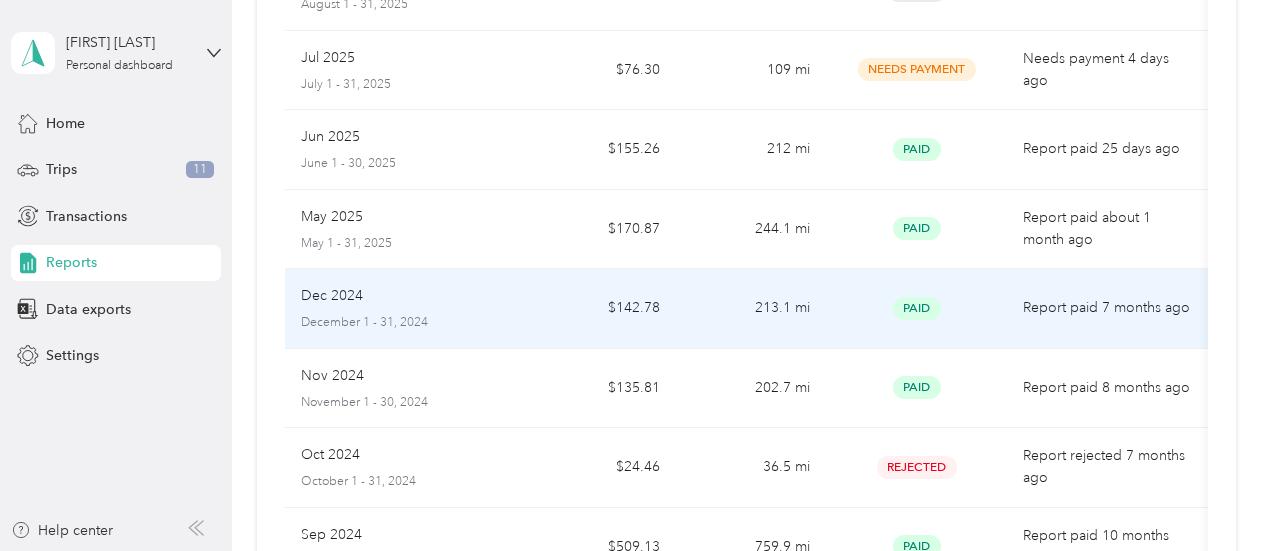 scroll, scrollTop: 0, scrollLeft: 0, axis: both 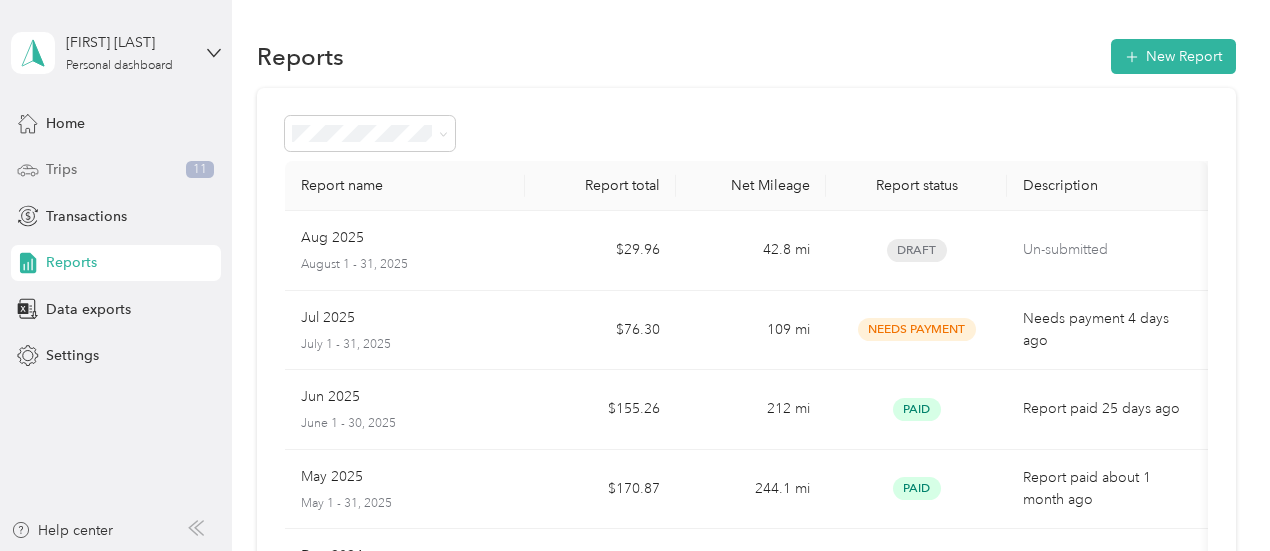 click on "Trips 11" at bounding box center [116, 170] 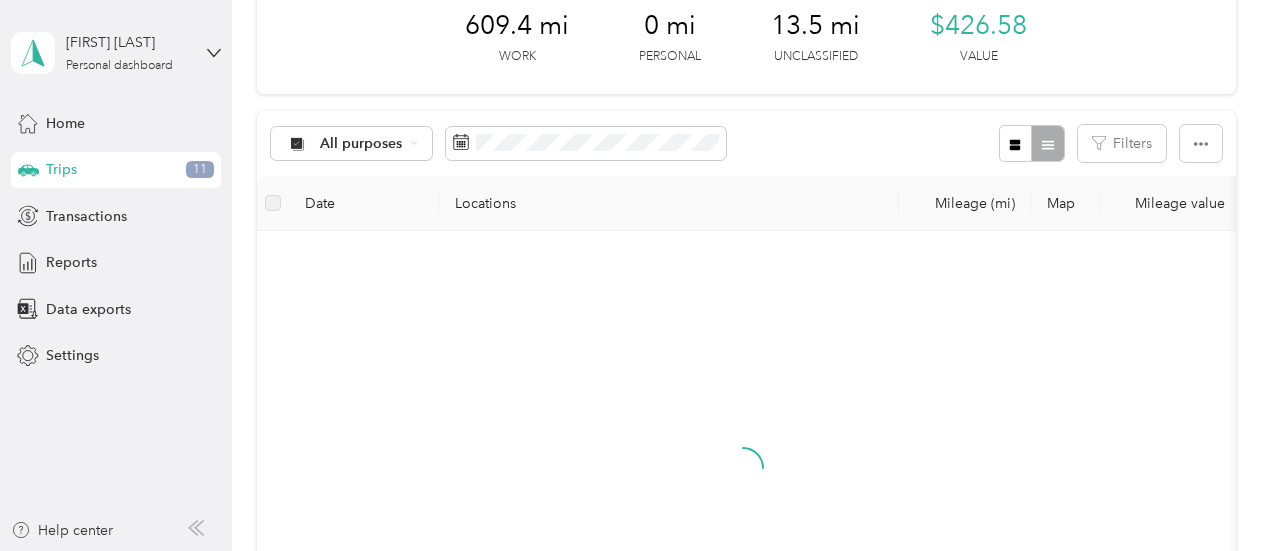 scroll, scrollTop: 200, scrollLeft: 0, axis: vertical 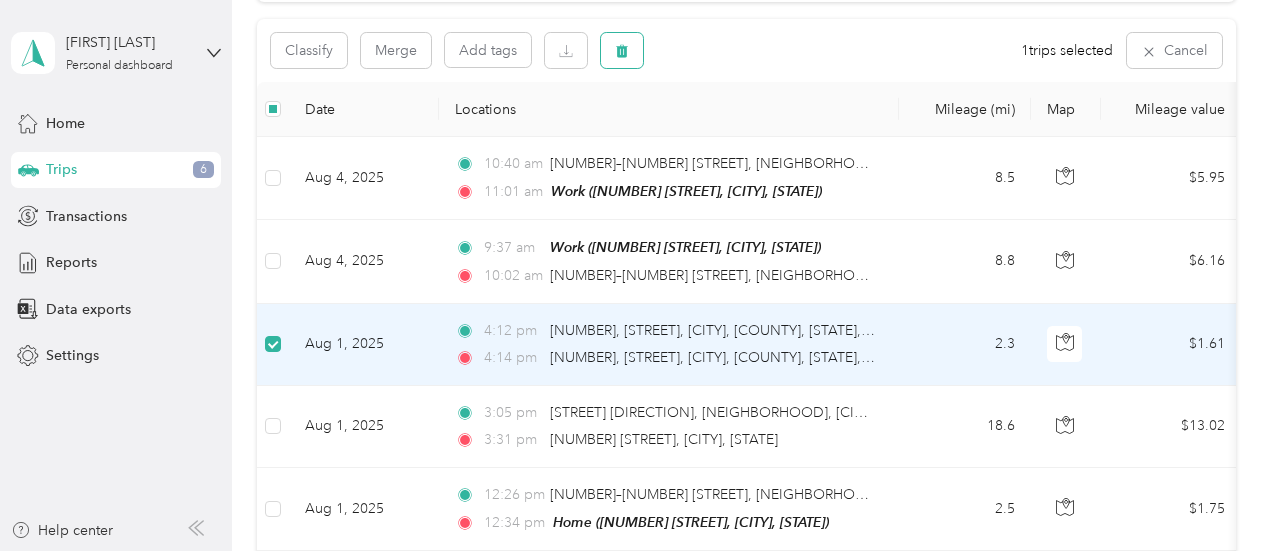 click 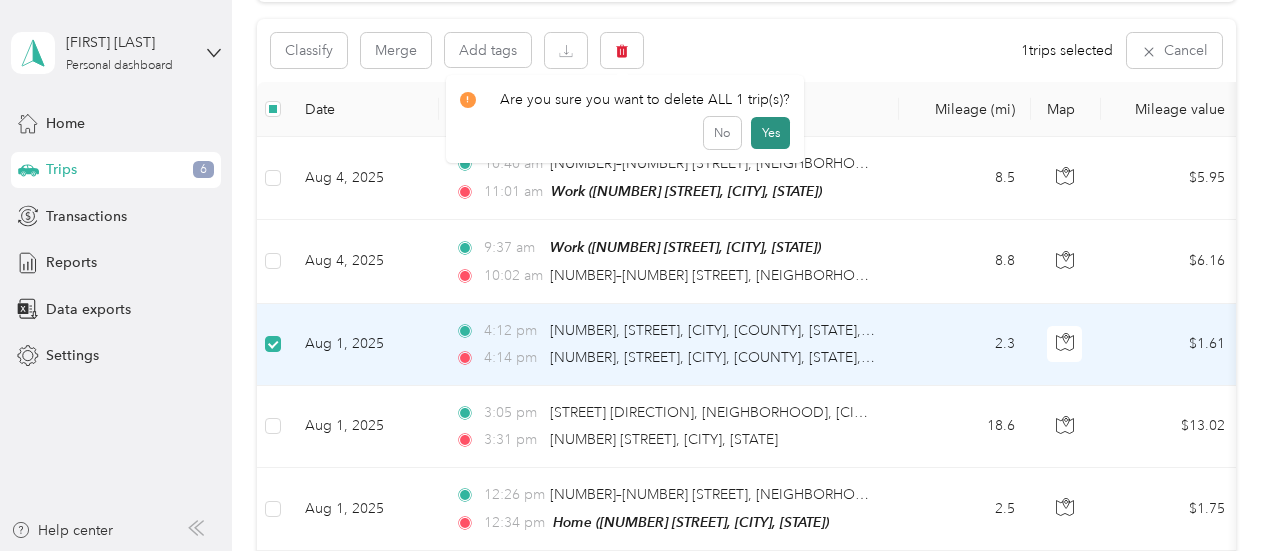 click on "Yes" at bounding box center (770, 133) 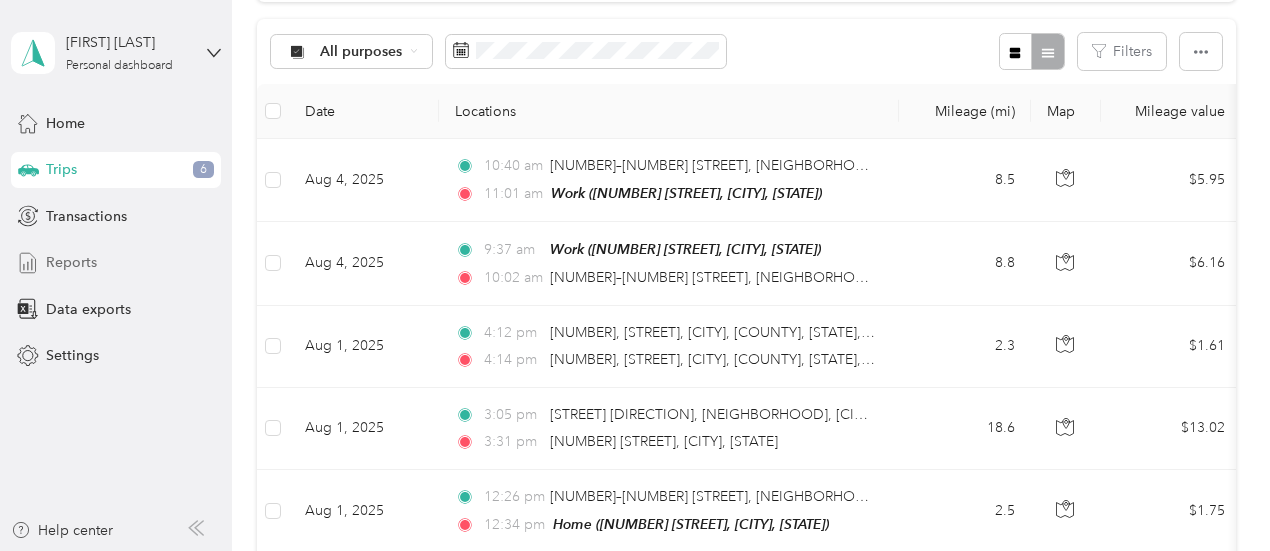 click on "Reports" at bounding box center [71, 262] 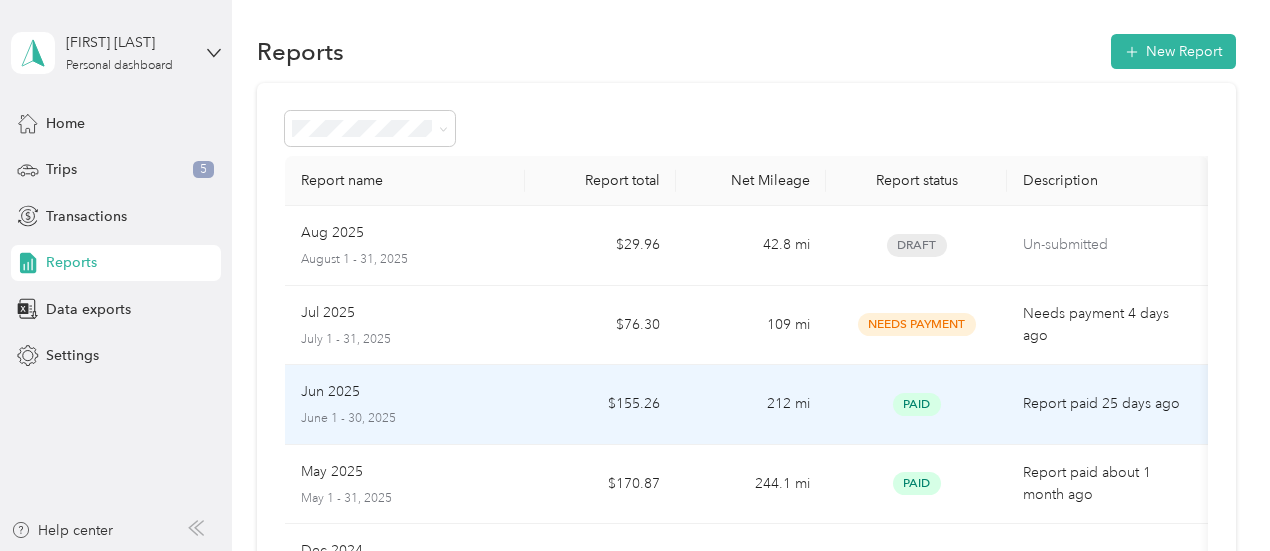 scroll, scrollTop: 0, scrollLeft: 0, axis: both 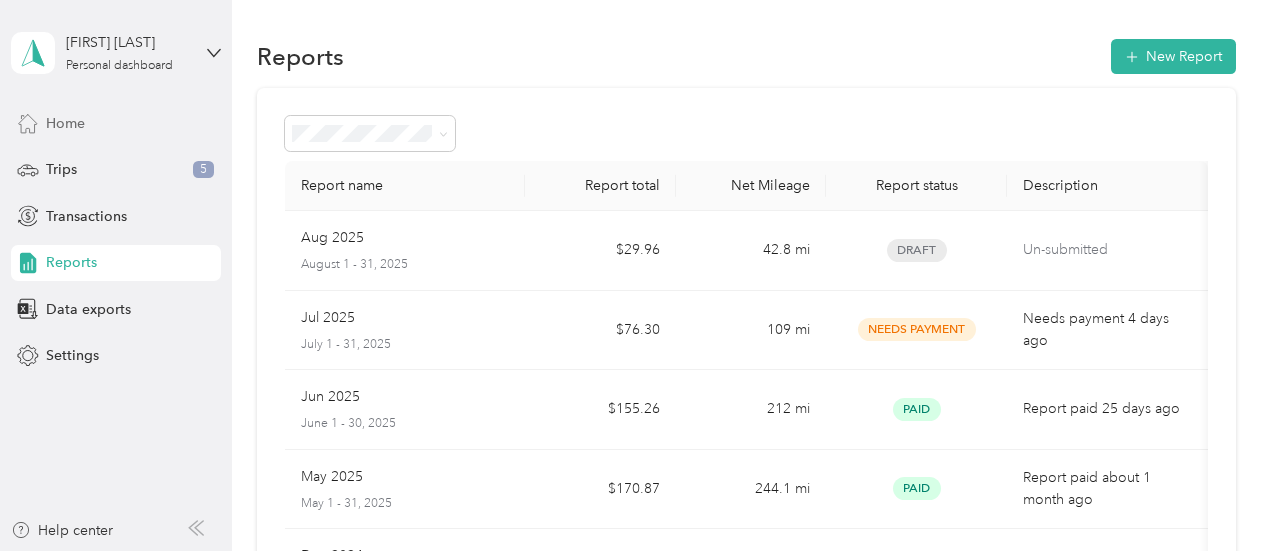 click on "Home" at bounding box center [116, 123] 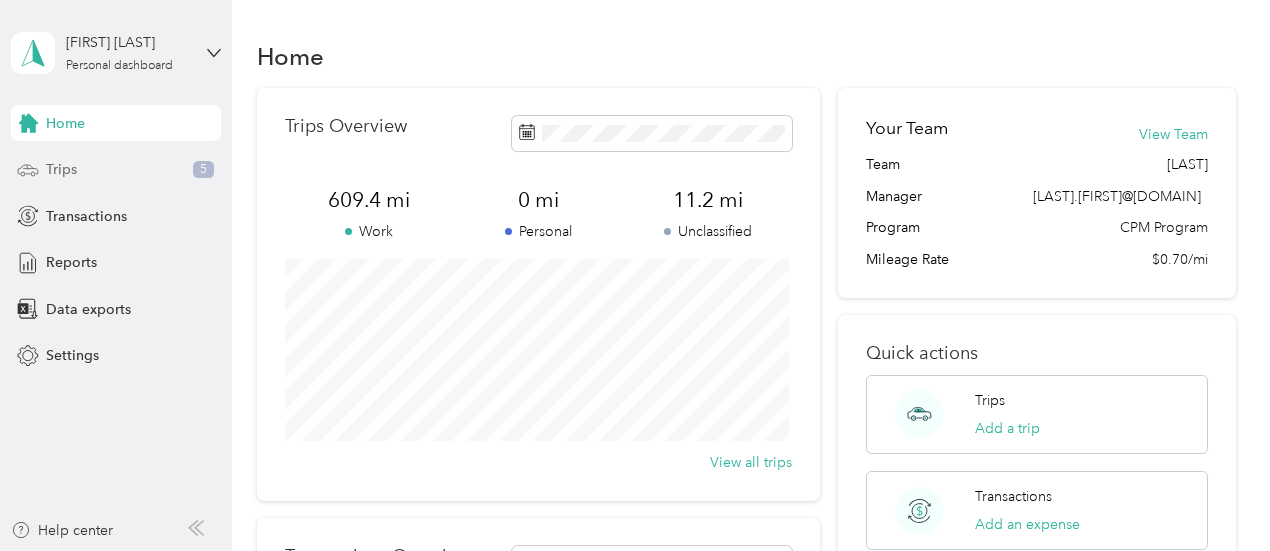 click on "Trips" at bounding box center (61, 169) 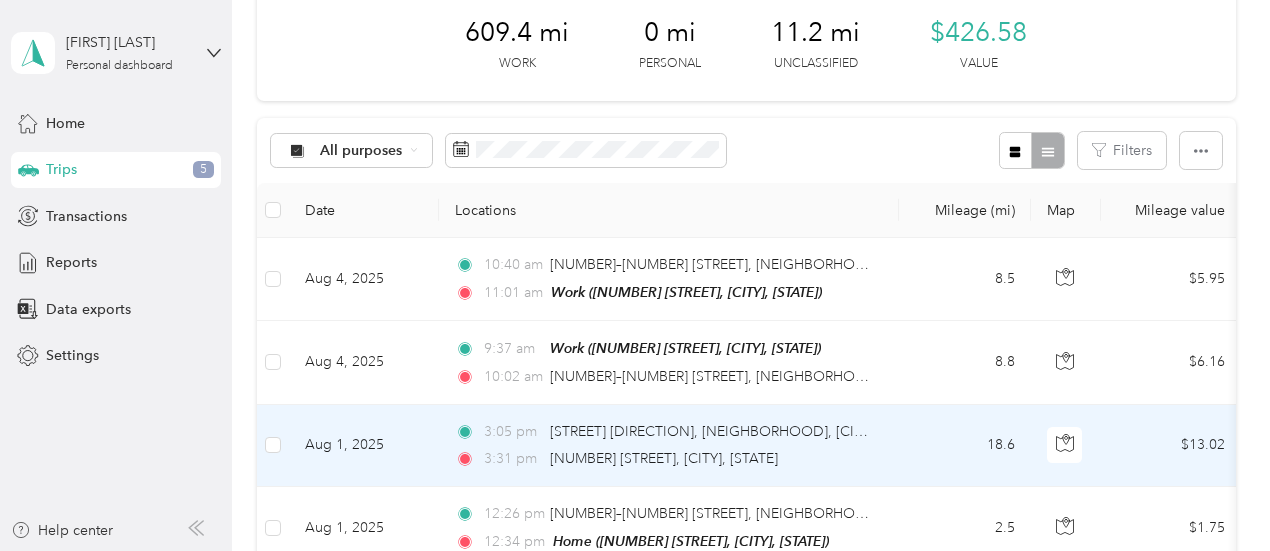 scroll, scrollTop: 0, scrollLeft: 0, axis: both 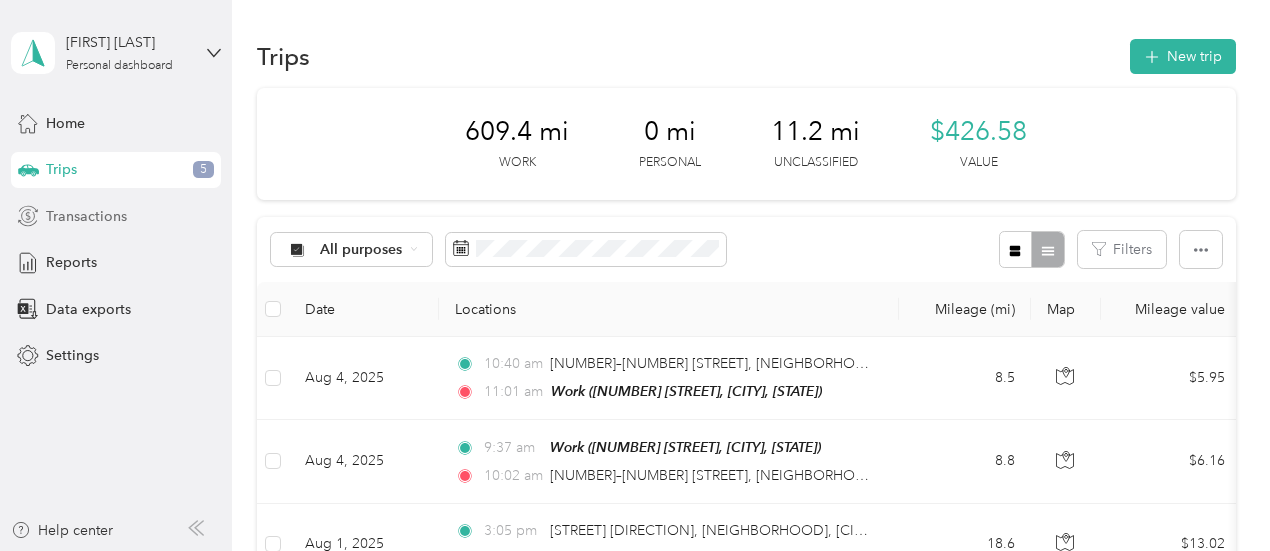 click on "Transactions" at bounding box center (86, 216) 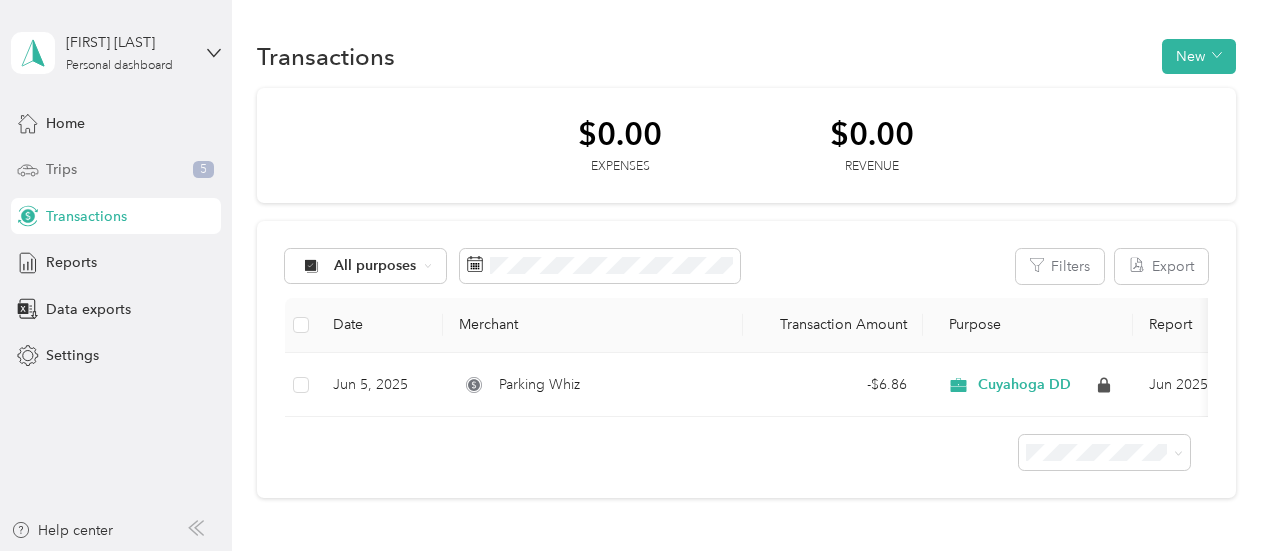 click on "Trips 5" at bounding box center [116, 170] 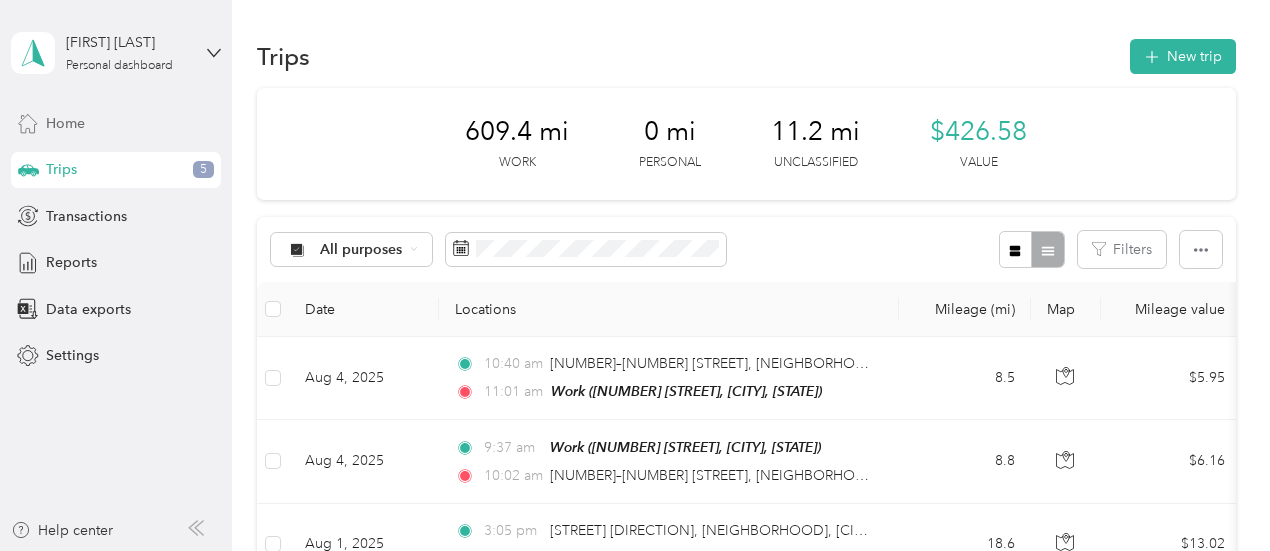 click on "Home" at bounding box center [116, 123] 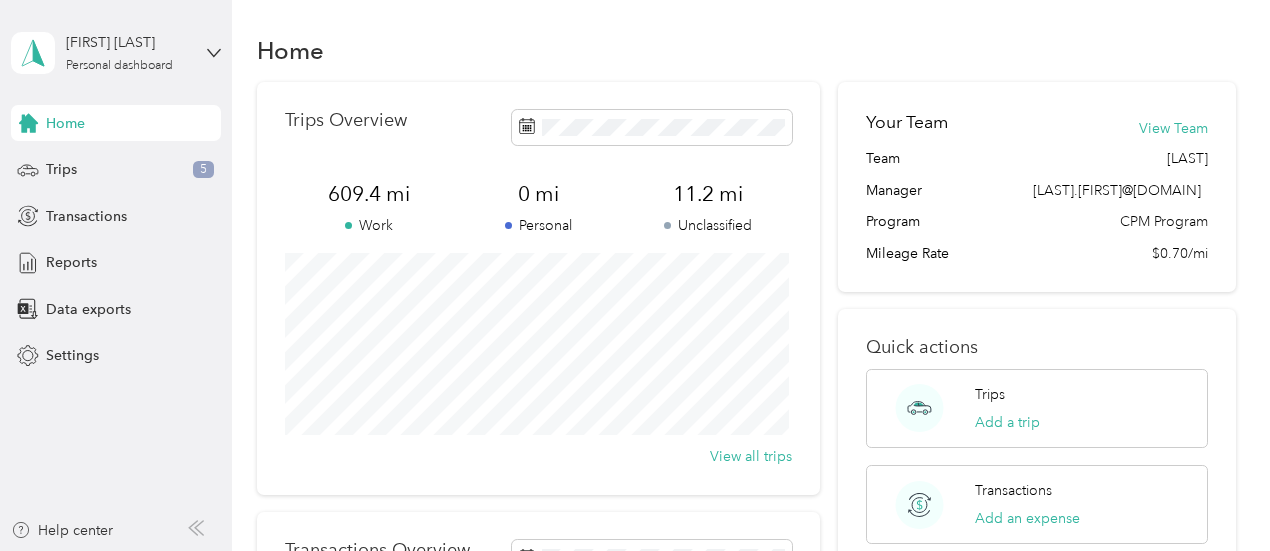 scroll, scrollTop: 0, scrollLeft: 0, axis: both 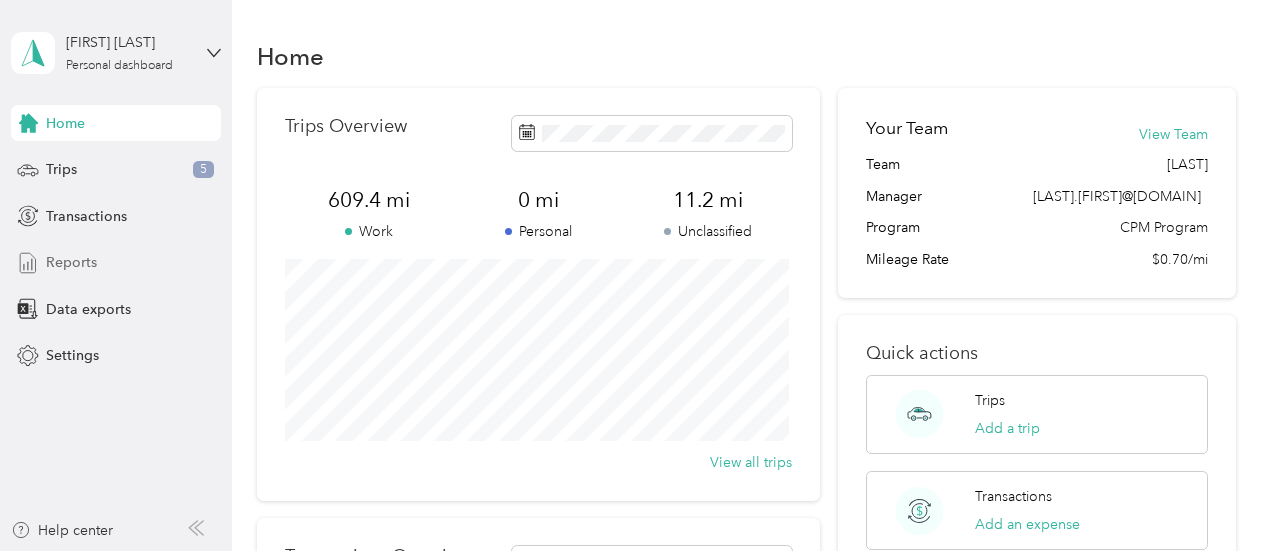 click on "Reports" at bounding box center (116, 263) 